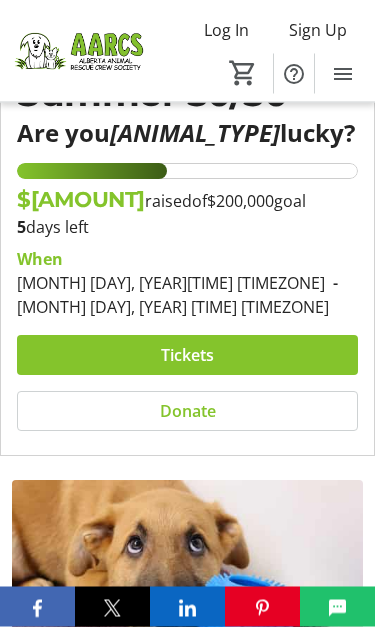 scroll, scrollTop: 265, scrollLeft: 0, axis: vertical 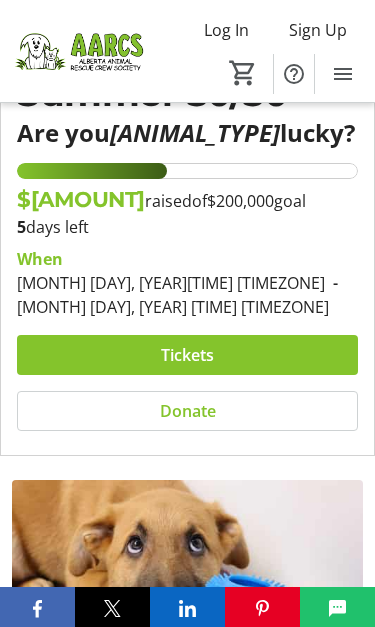 click at bounding box center (187, 355) 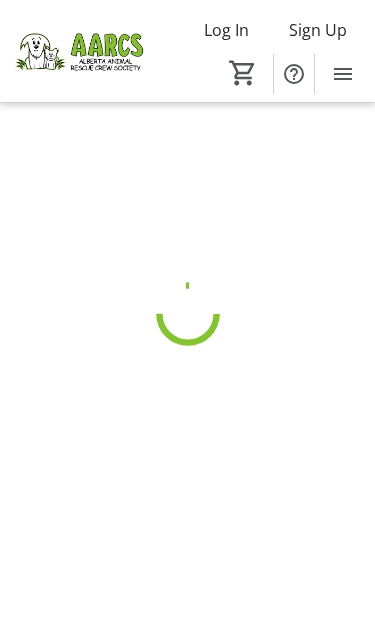 scroll, scrollTop: 0, scrollLeft: 0, axis: both 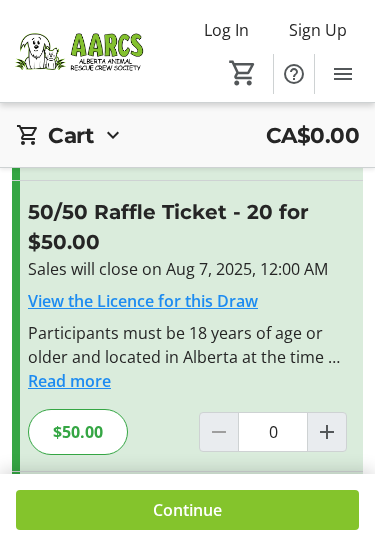 click 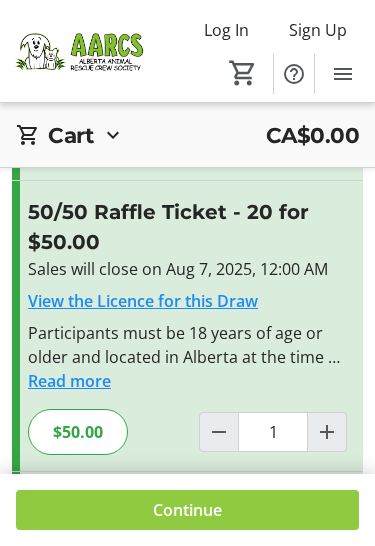 click 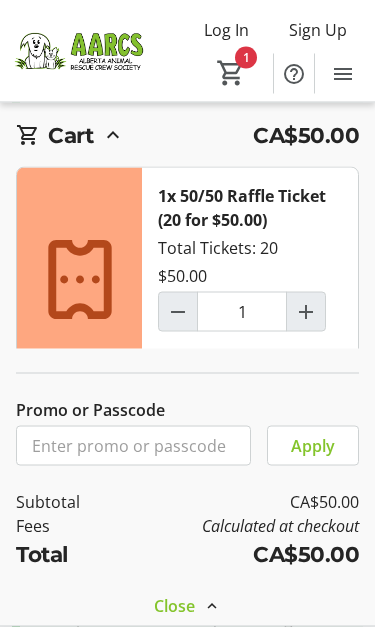 scroll, scrollTop: 674, scrollLeft: 0, axis: vertical 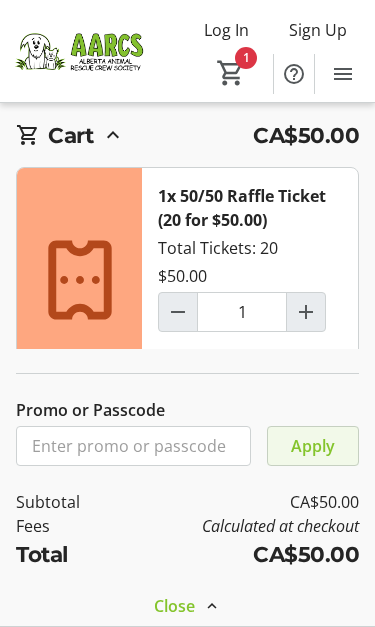 click on "Apply" at bounding box center (313, 446) 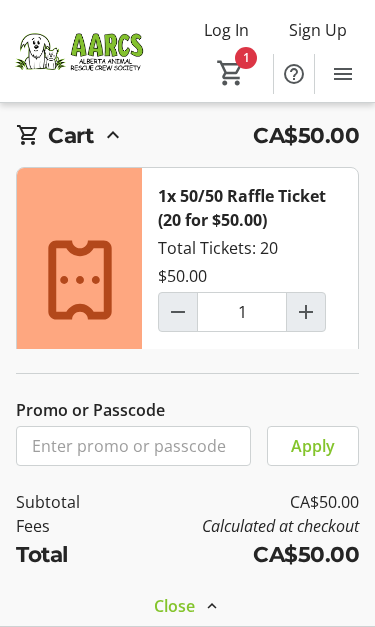 click at bounding box center [28, 135] 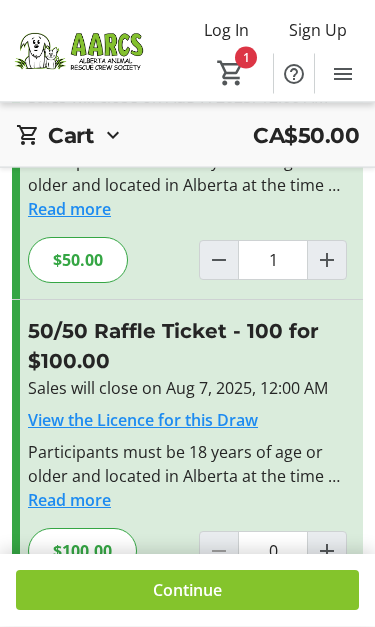 scroll, scrollTop: 900, scrollLeft: 0, axis: vertical 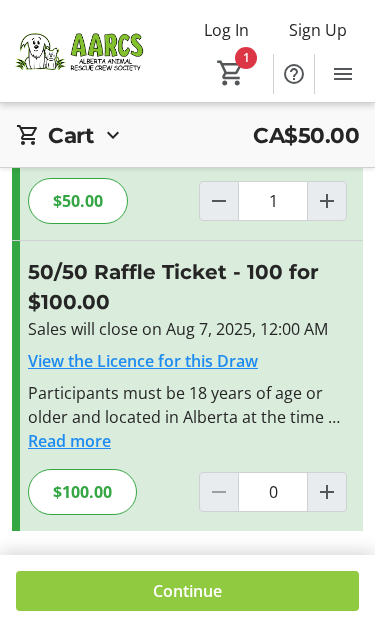 click 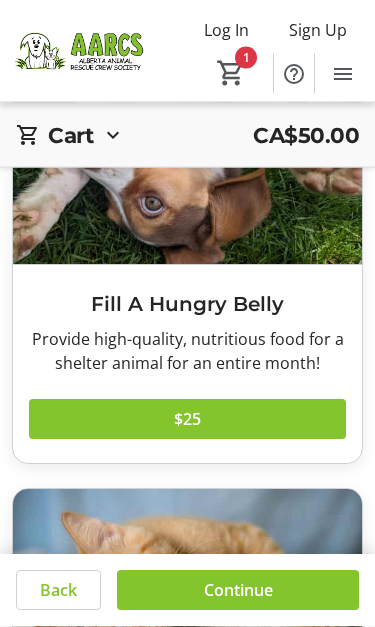 scroll, scrollTop: 1101, scrollLeft: 0, axis: vertical 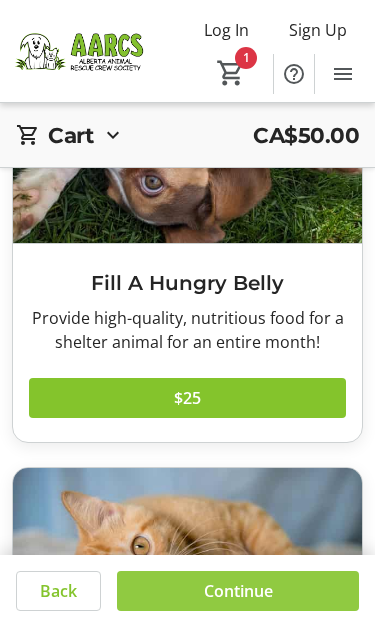 click 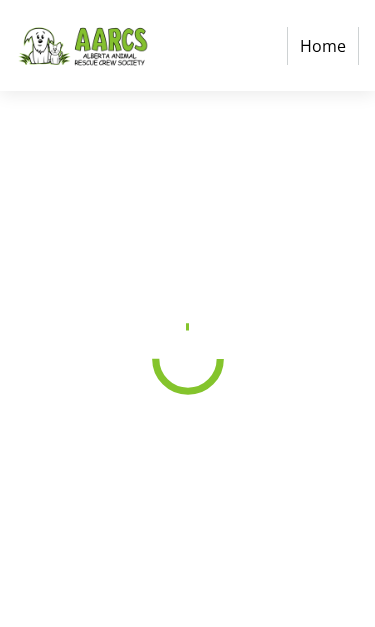 scroll, scrollTop: 0, scrollLeft: 0, axis: both 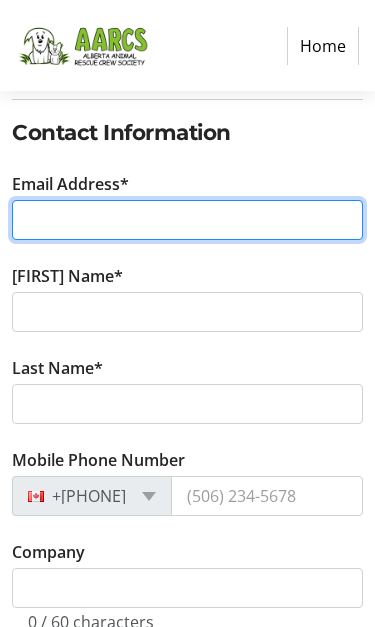 click on "Email Address*" at bounding box center (187, 220) 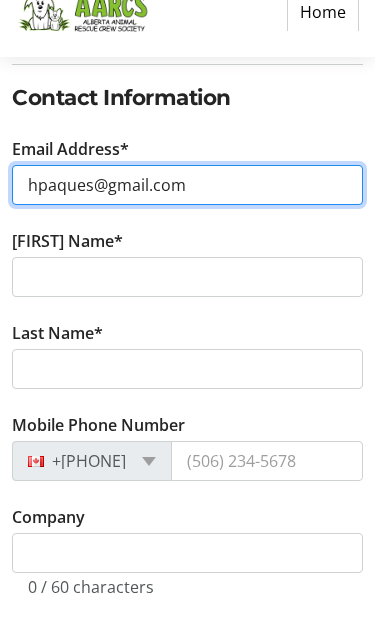 type on "hpaques@gmail.com" 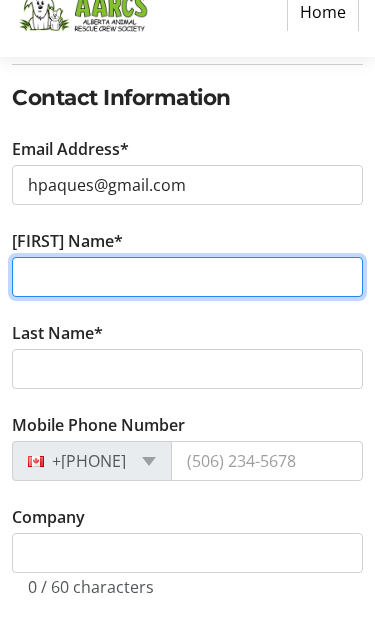 click on "[FIRST] Name*" at bounding box center [187, 312] 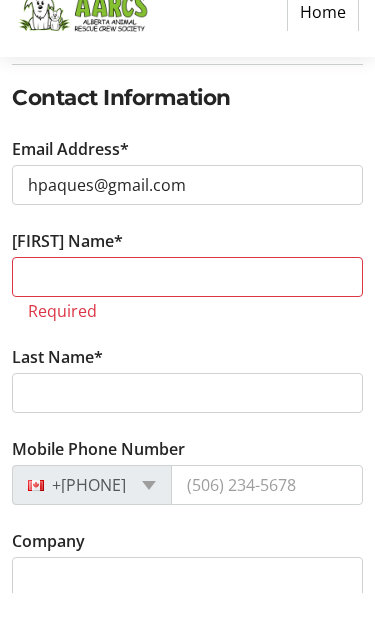 scroll, scrollTop: 354, scrollLeft: 0, axis: vertical 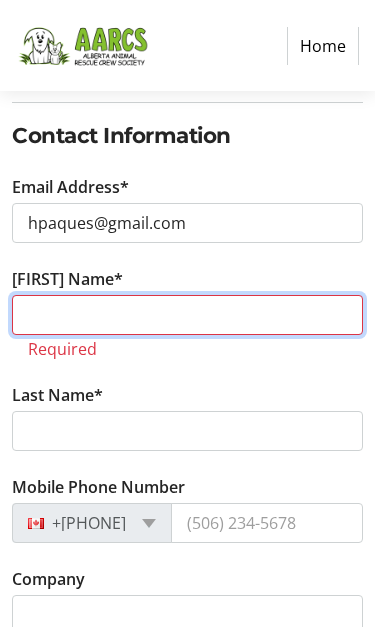 click on "[FIRST] Name*" at bounding box center [187, 315] 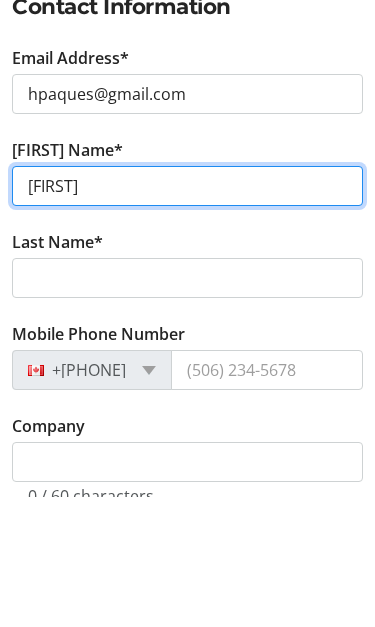 type on "[FIRST]" 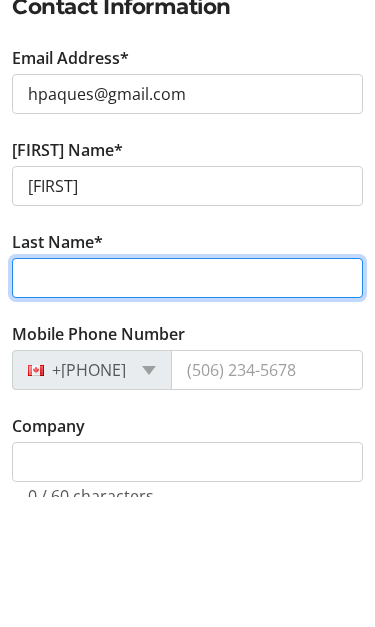 click on "Last Name*" at bounding box center [187, 408] 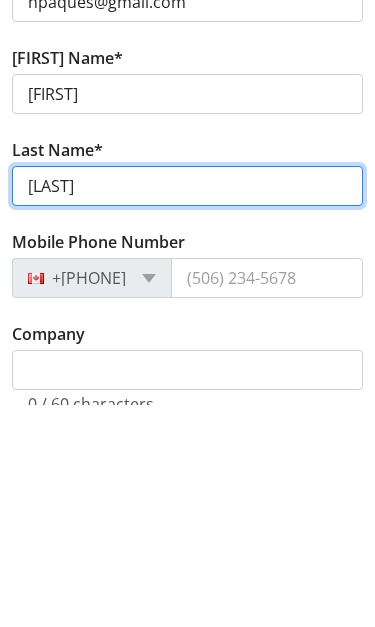 type on "[LAST]" 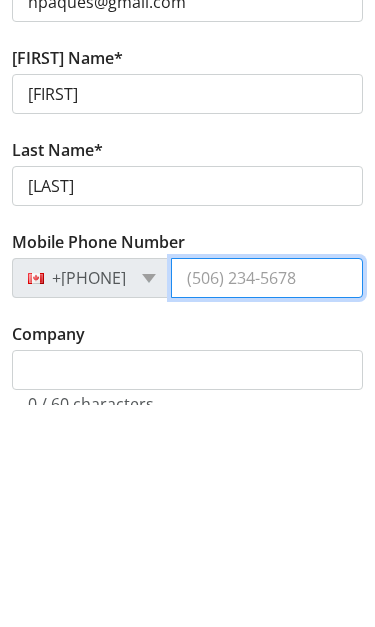 click on "Mobile Phone Number" at bounding box center [267, 500] 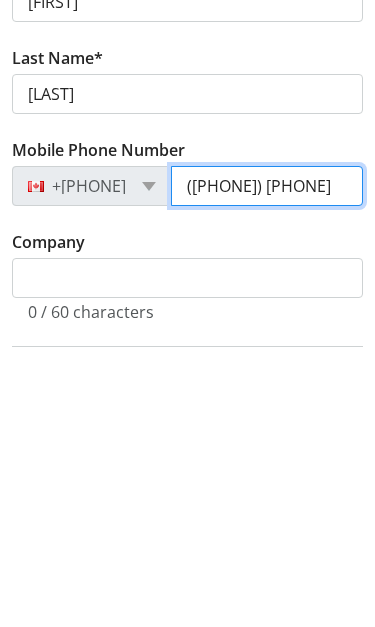 type on "([PHONE]) [PHONE]" 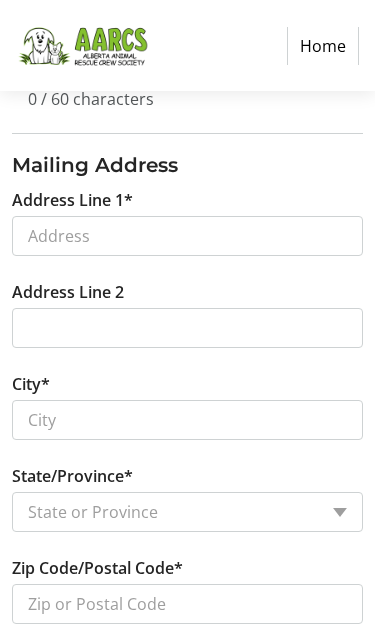 scroll, scrollTop: 899, scrollLeft: 0, axis: vertical 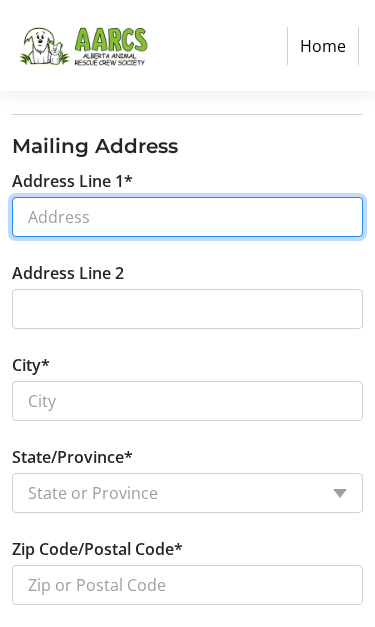 click on "Address Line 1*" at bounding box center (187, 217) 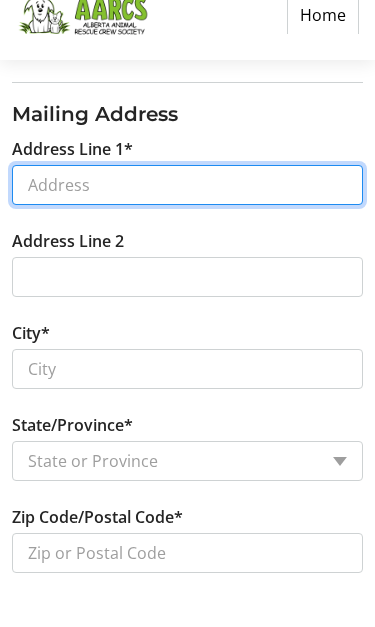 select on "AB" 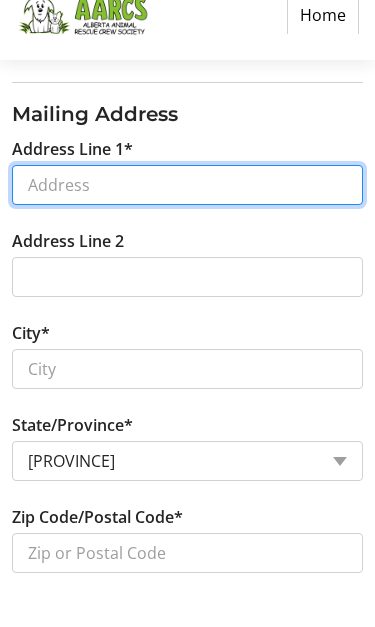 type on "6436 Sierra Morena Blvd Sw" 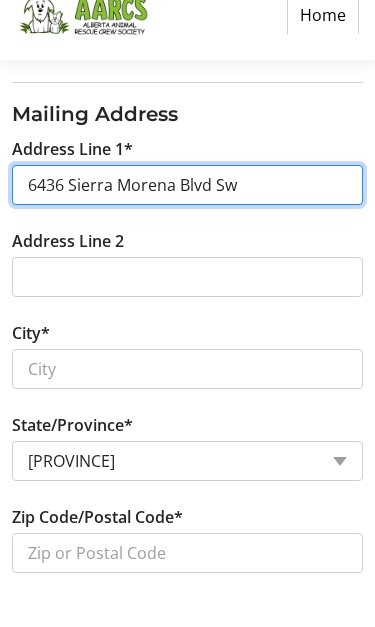 type on "[CITY]" 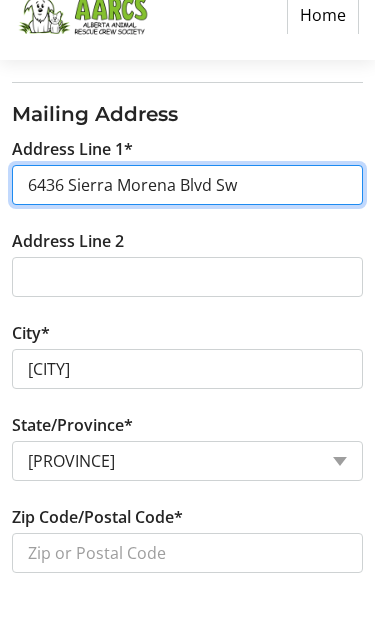 type on "[ALPHANUMERIC_STRING]" 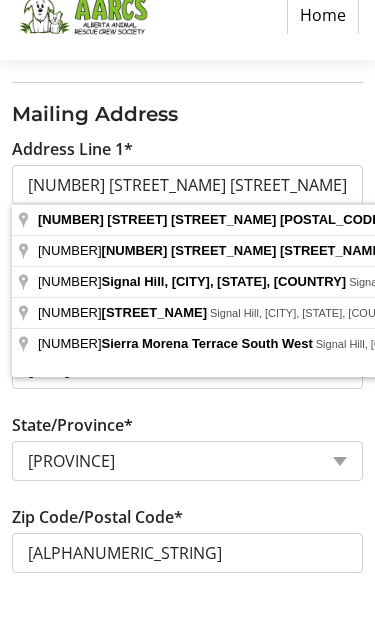 type on "[NUMBER] [STREET_NAME] [STREET_NAME]" 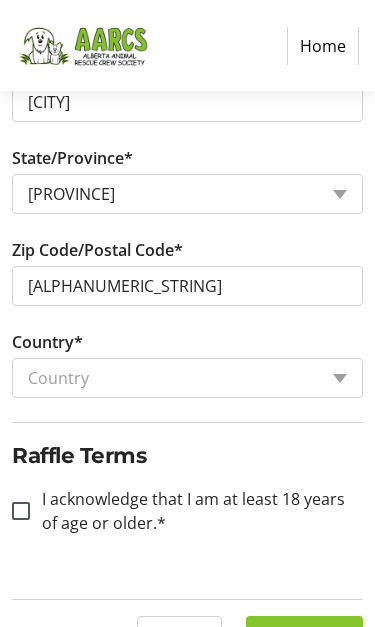 scroll, scrollTop: 1241, scrollLeft: 0, axis: vertical 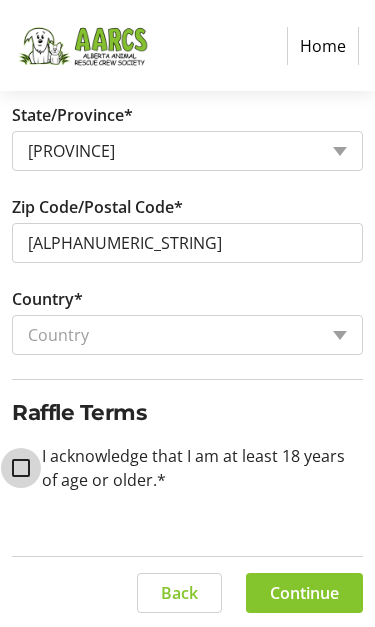 click on "I acknowledge that I am at least 18 years of age or older.*" at bounding box center (21, 468) 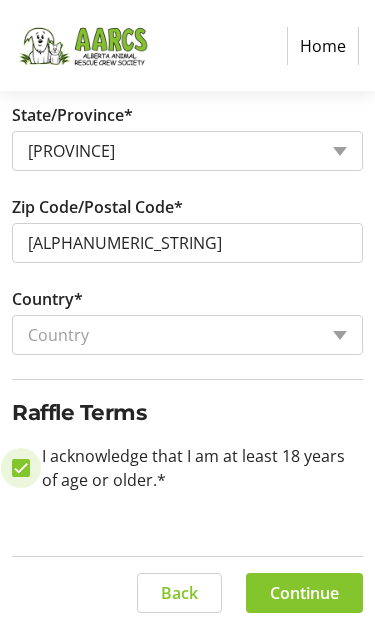 checkbox on "true" 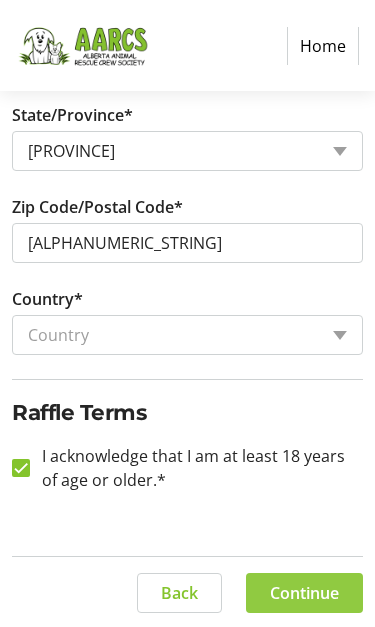 click on "Continue" 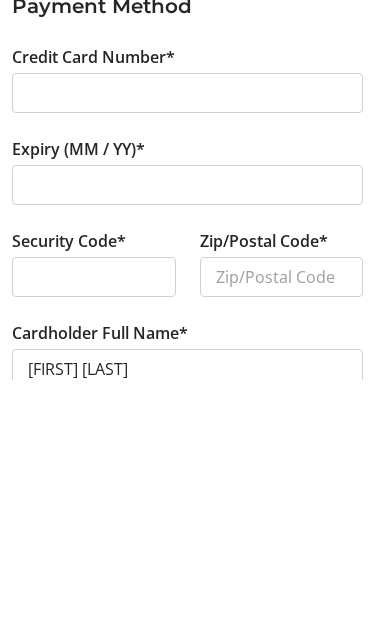 scroll, scrollTop: 185, scrollLeft: 0, axis: vertical 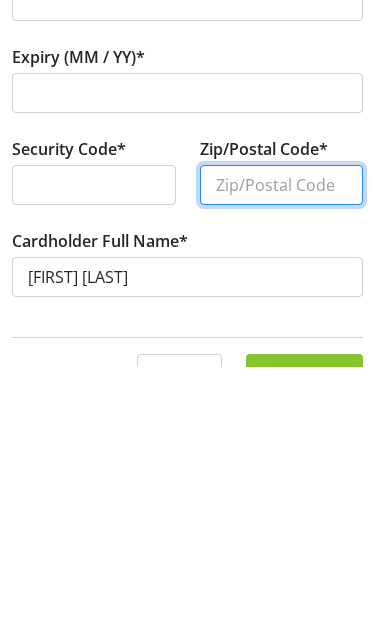click on "Zip/Postal Code*" at bounding box center [282, 445] 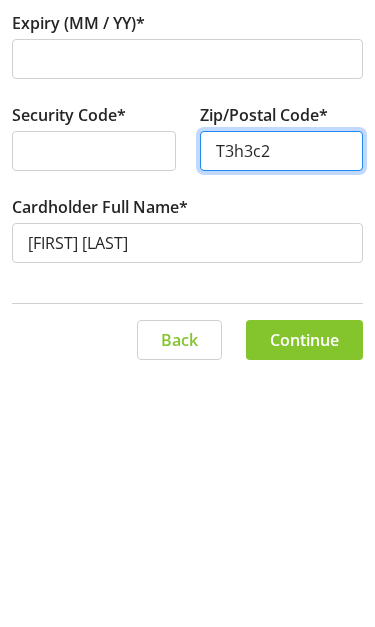 scroll, scrollTop: 227, scrollLeft: 0, axis: vertical 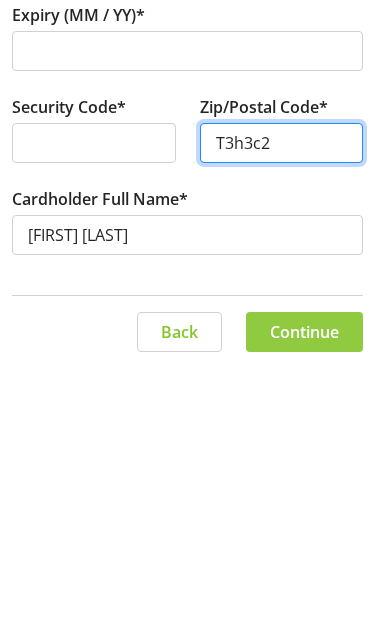 type on "T3h3c2" 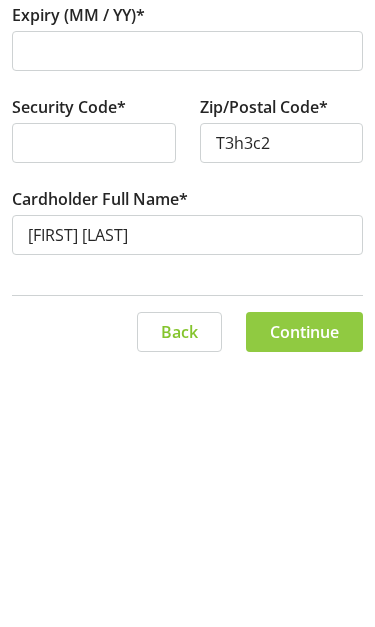 click on "Continue" 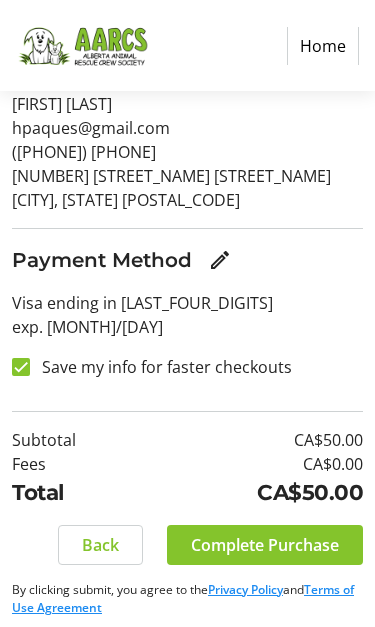 scroll, scrollTop: 294, scrollLeft: 0, axis: vertical 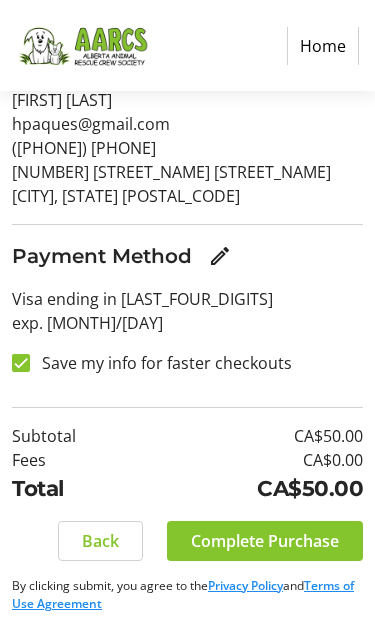 click on "Complete Purchase" 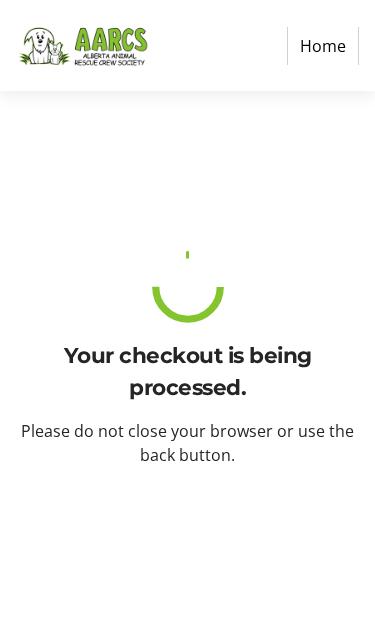 scroll, scrollTop: 0, scrollLeft: 0, axis: both 